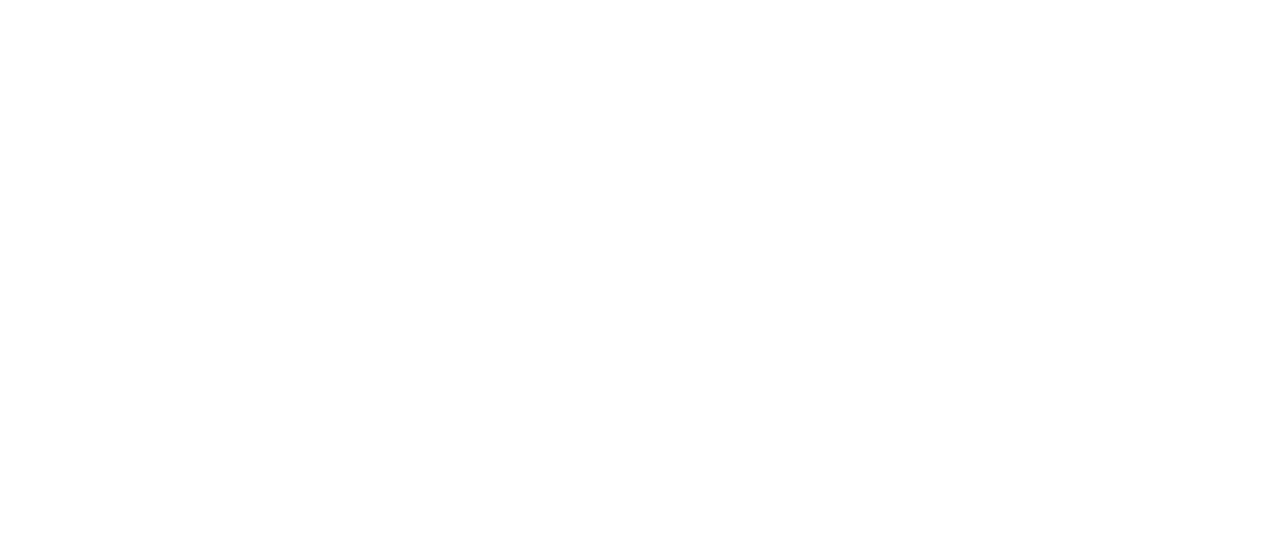 scroll, scrollTop: 0, scrollLeft: 0, axis: both 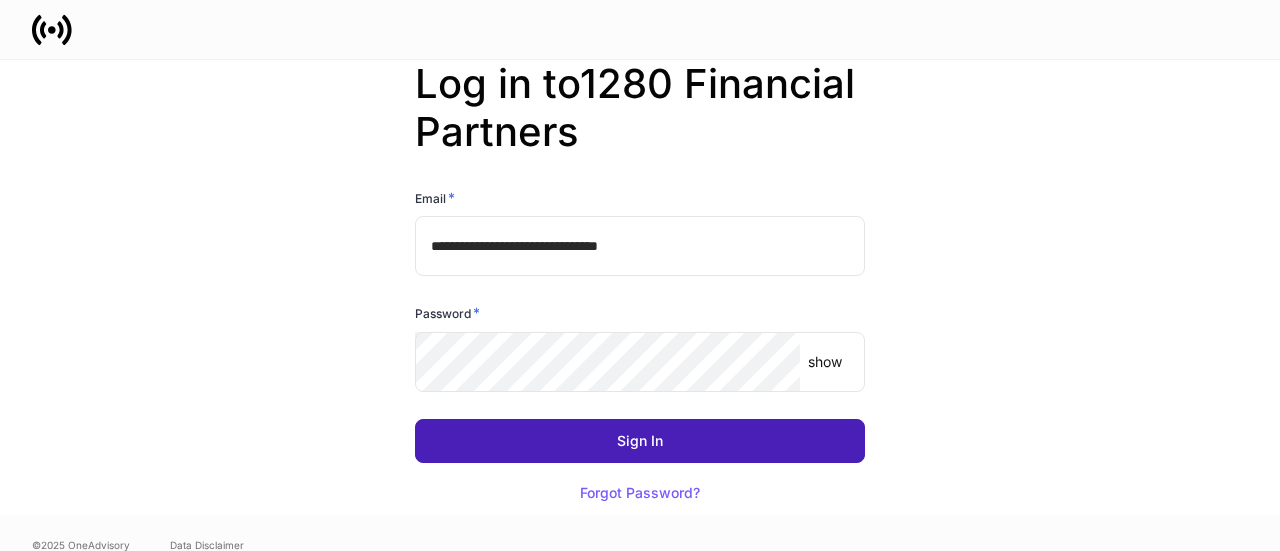 click on "Sign In" at bounding box center [640, 441] 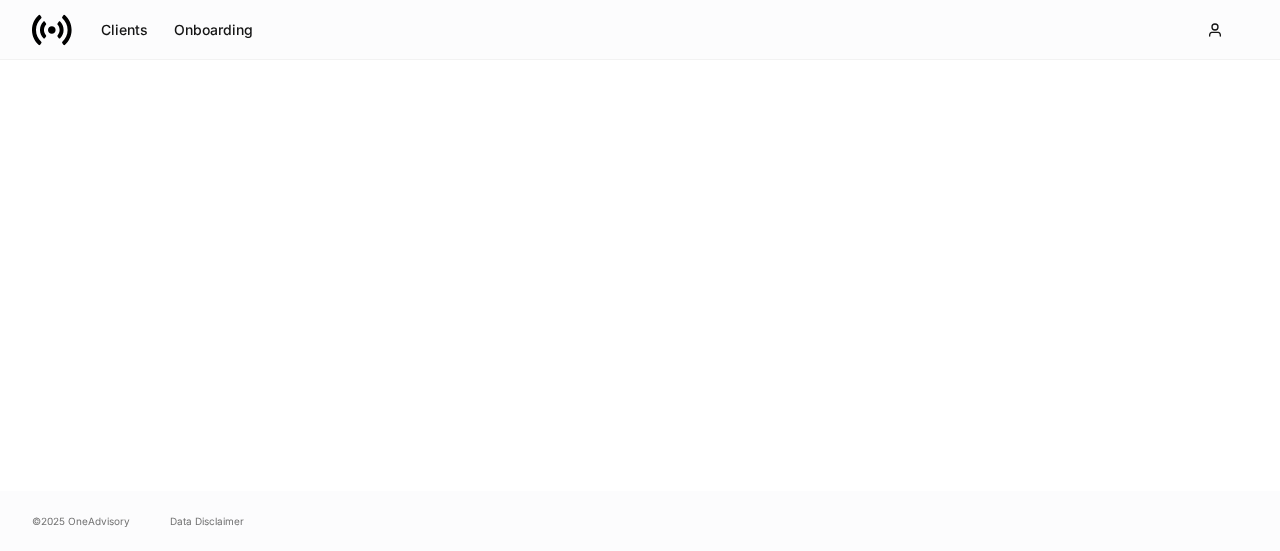 scroll, scrollTop: 0, scrollLeft: 0, axis: both 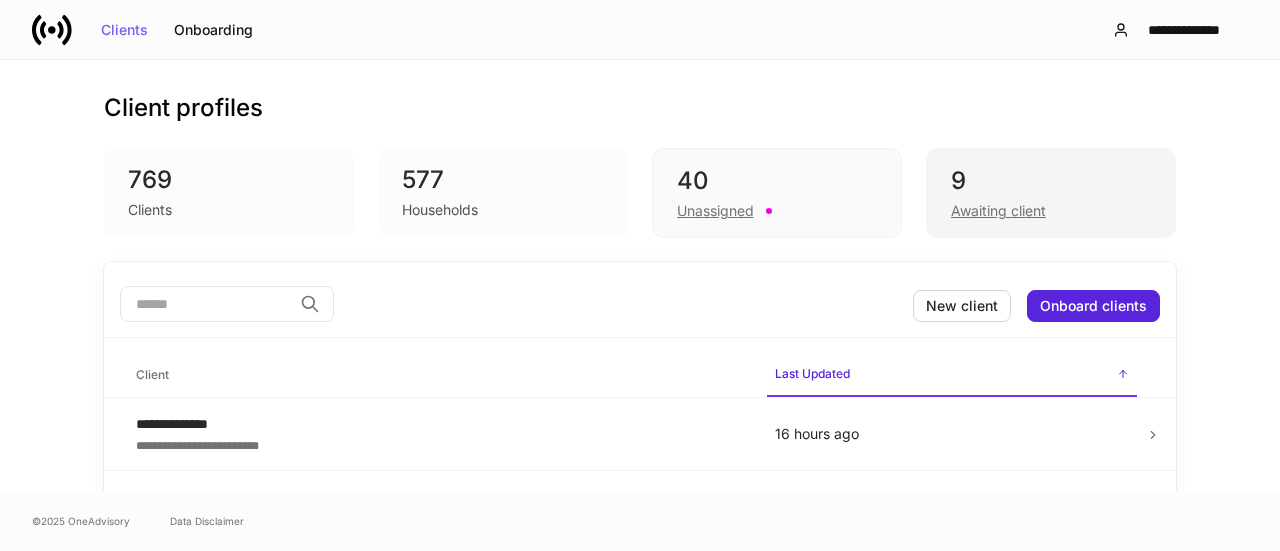 click on "9 Awaiting client" at bounding box center [1051, 193] 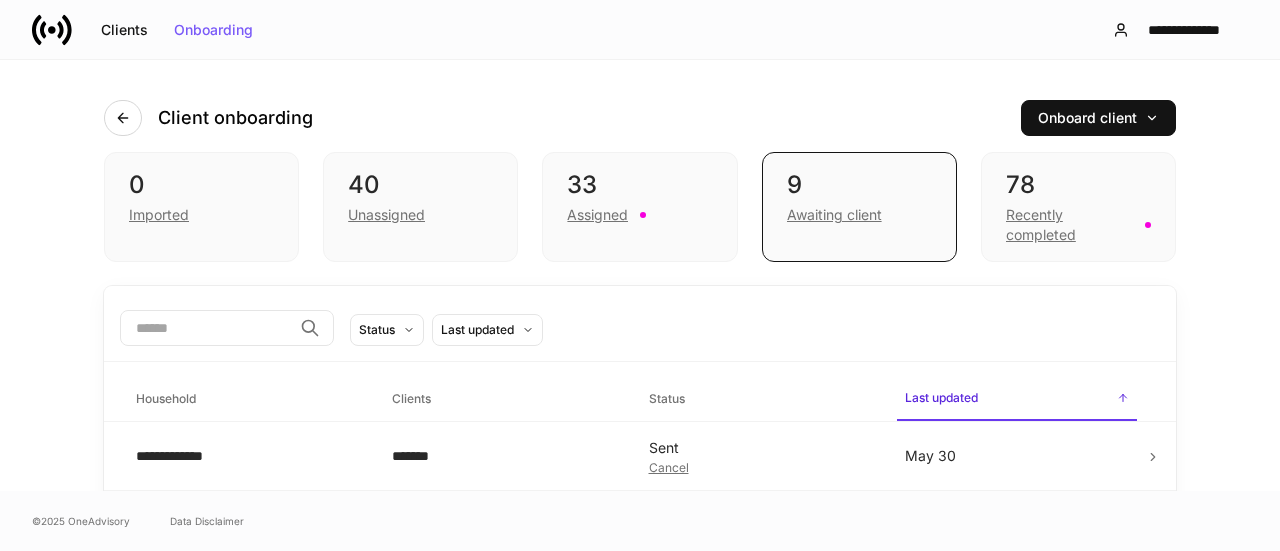 click at bounding box center (206, 328) 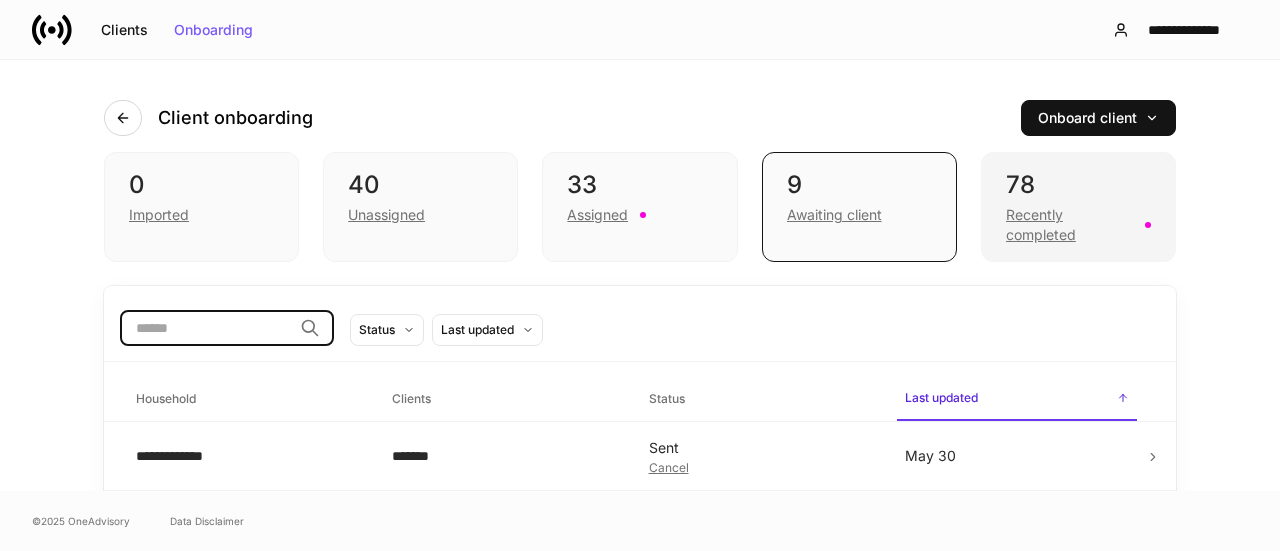 click on "Recently completed" at bounding box center (1069, 225) 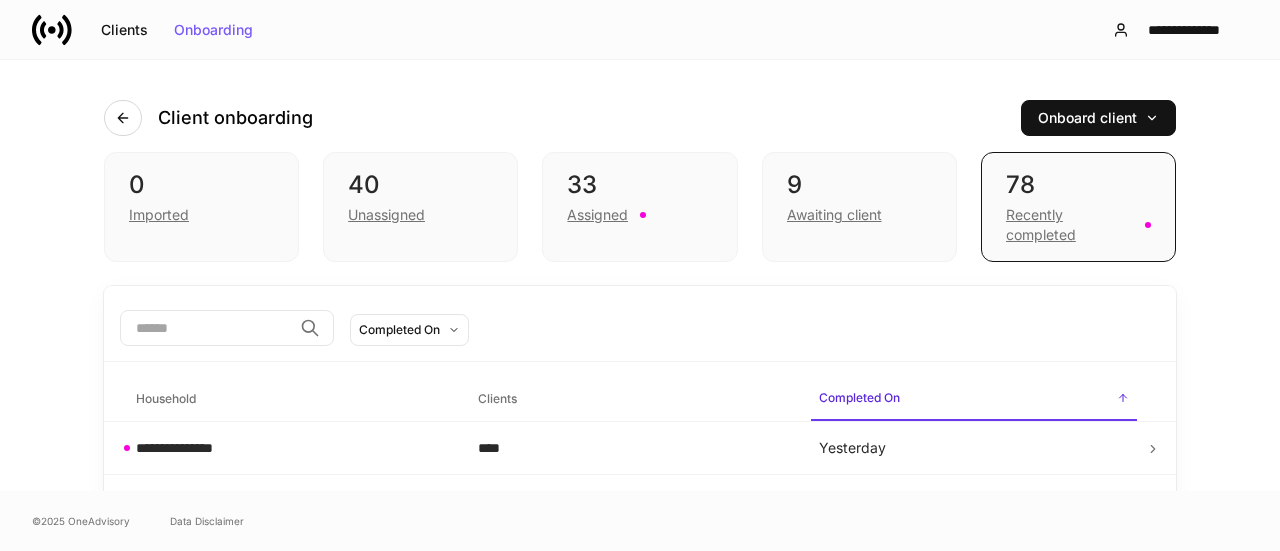 click at bounding box center (206, 328) 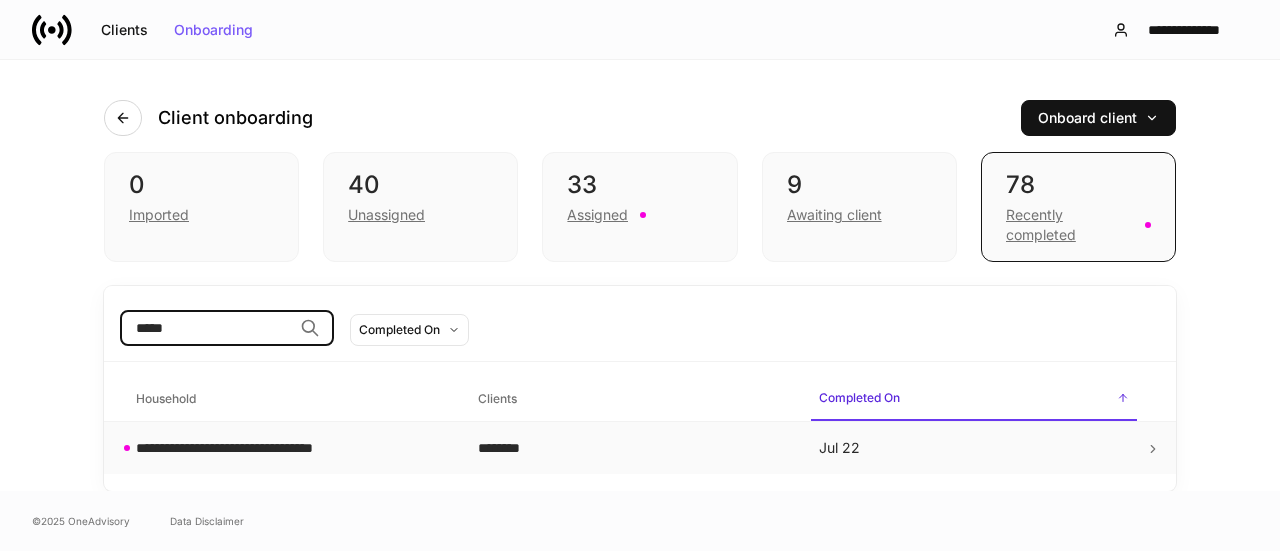 type on "*****" 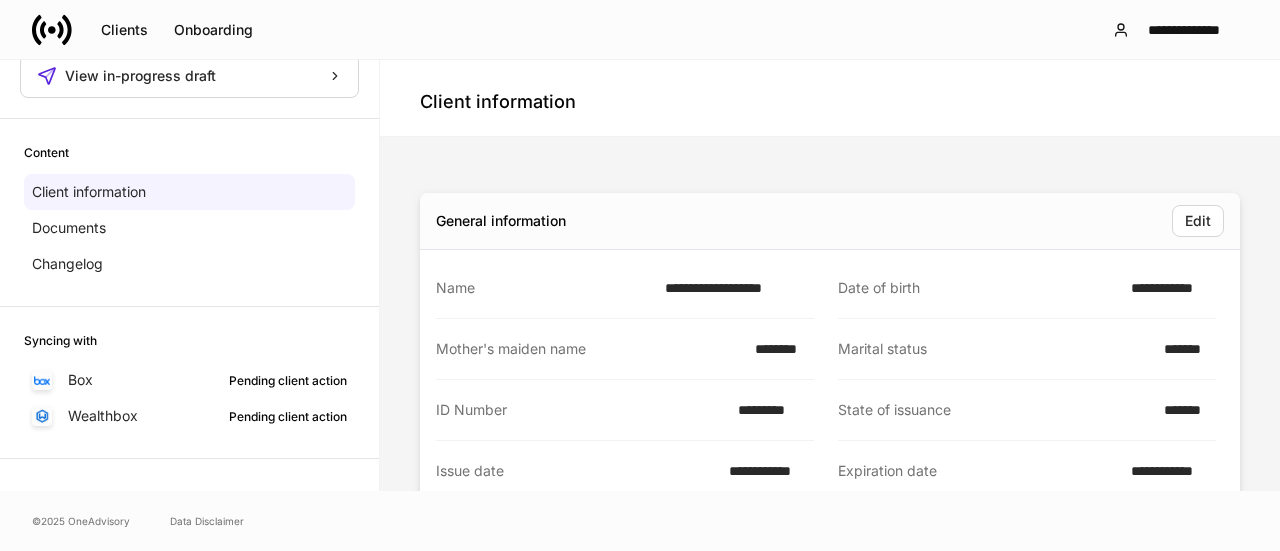scroll, scrollTop: 300, scrollLeft: 0, axis: vertical 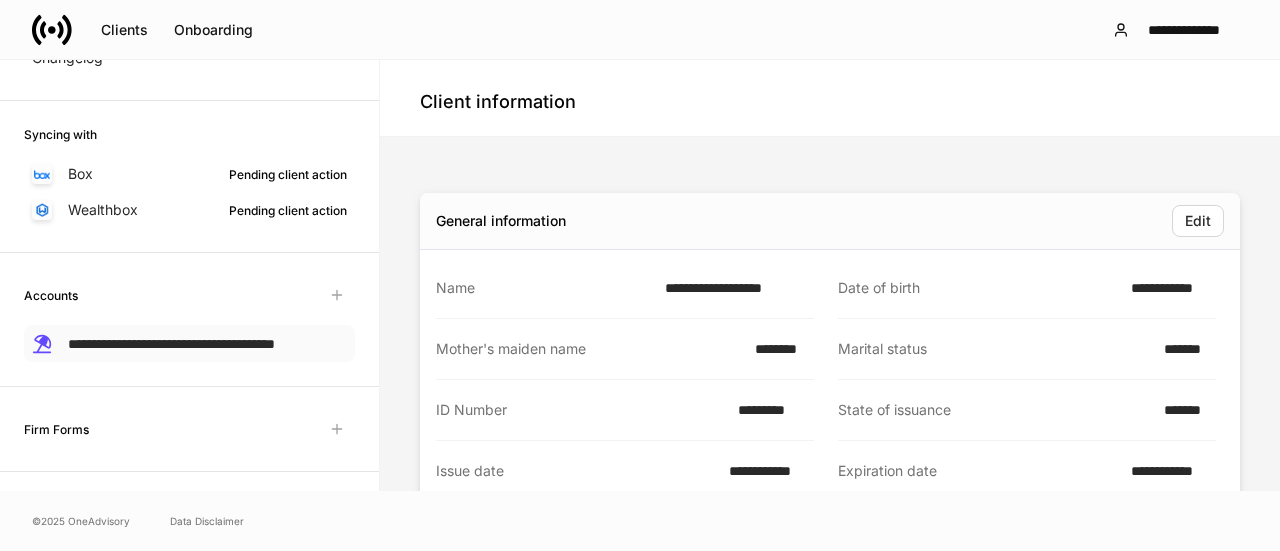 click on "**********" at bounding box center (171, 344) 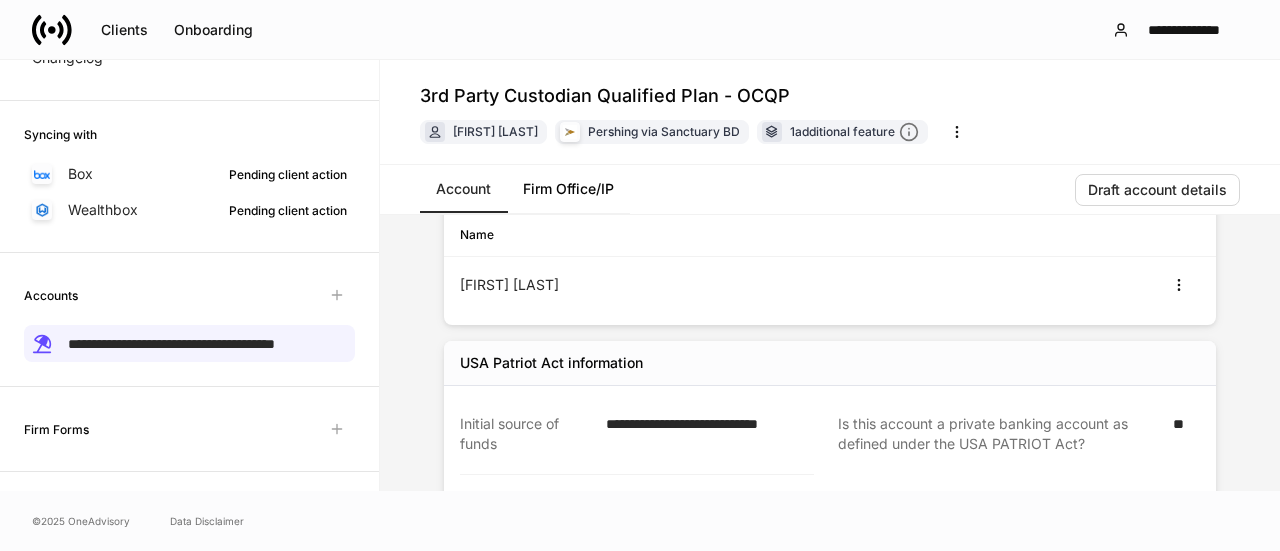 scroll, scrollTop: 1400, scrollLeft: 0, axis: vertical 